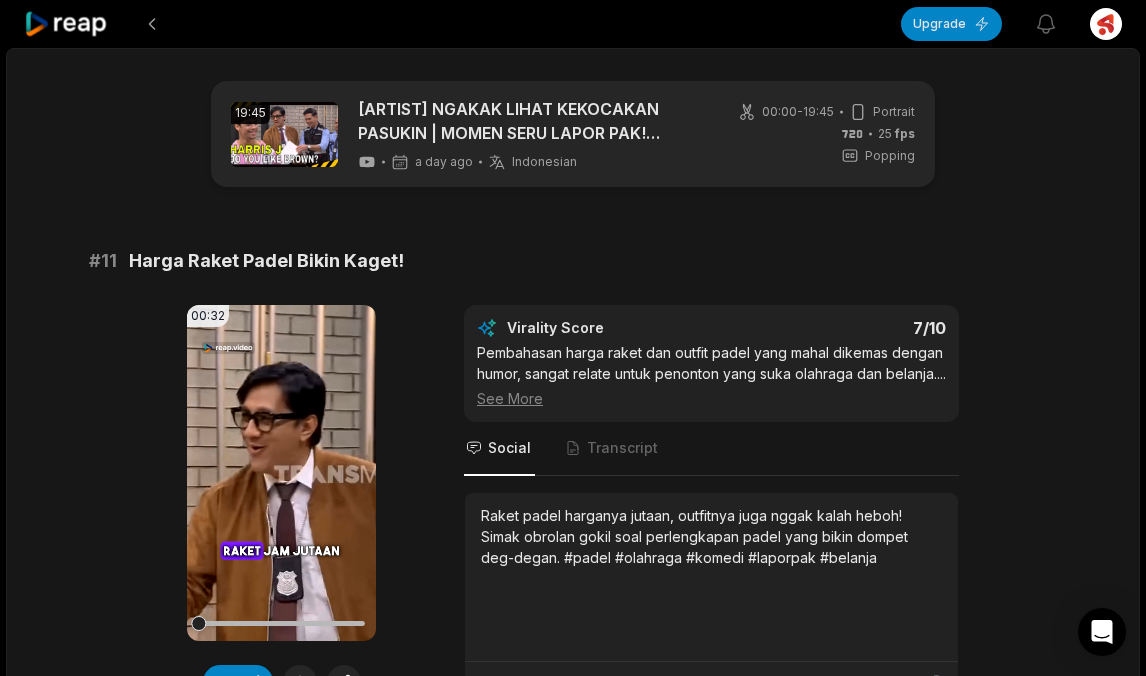 scroll, scrollTop: 0, scrollLeft: 0, axis: both 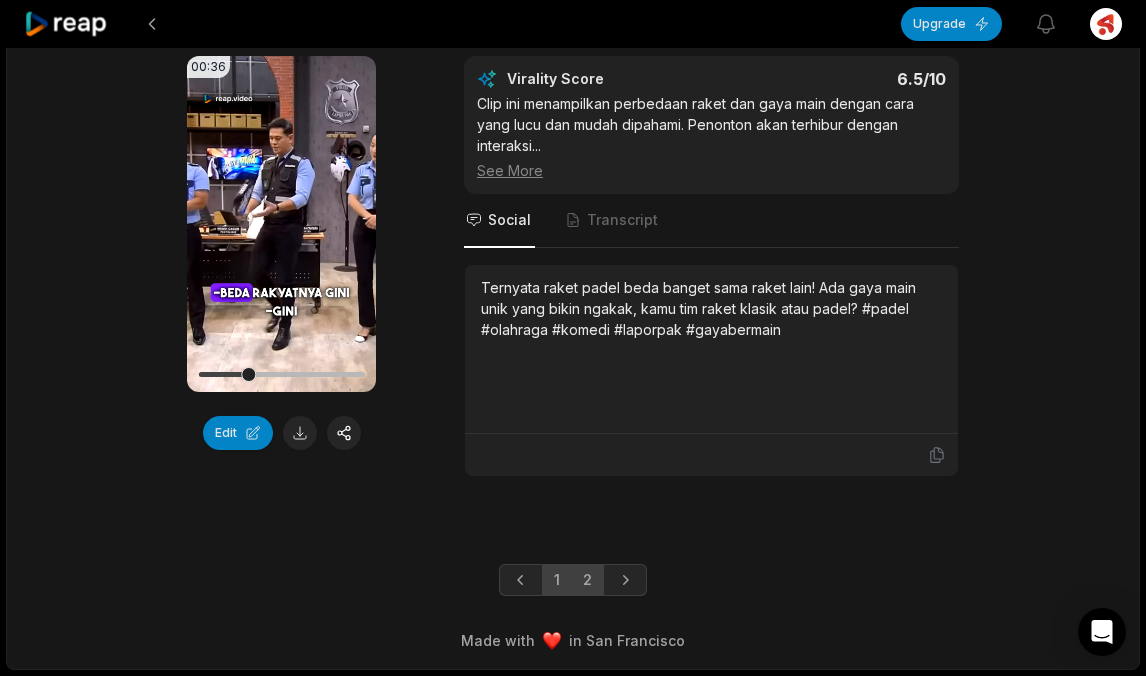 click on "1" at bounding box center (557, 580) 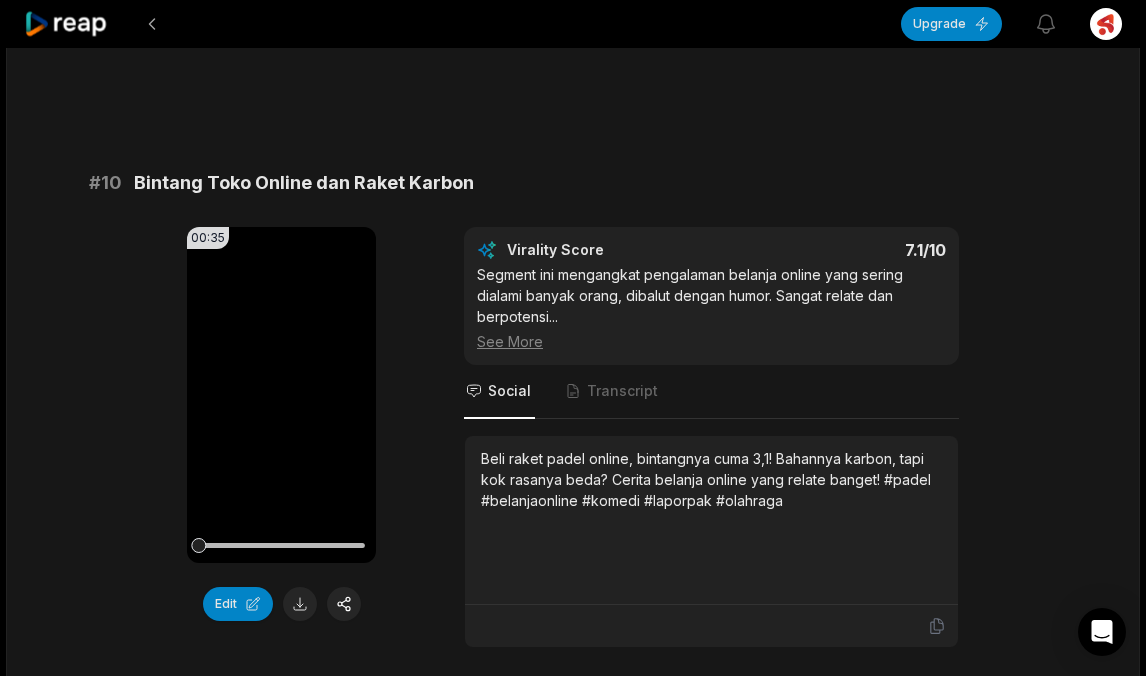 scroll, scrollTop: 5428, scrollLeft: 0, axis: vertical 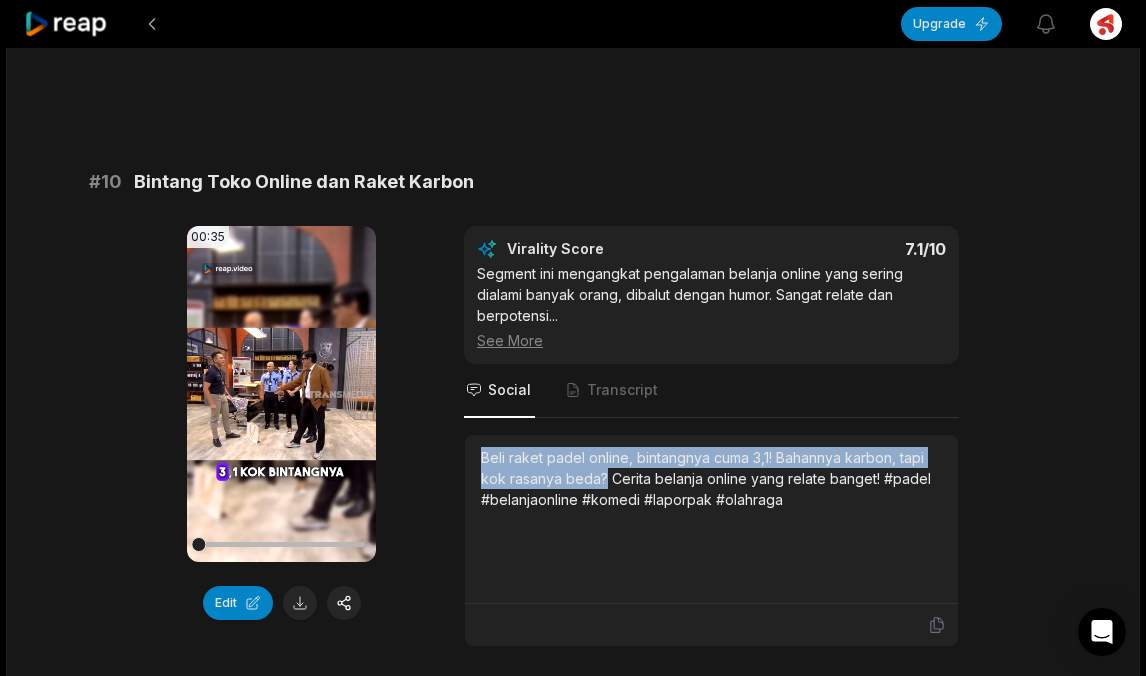 drag, startPoint x: 484, startPoint y: 456, endPoint x: 603, endPoint y: 483, distance: 122.02459 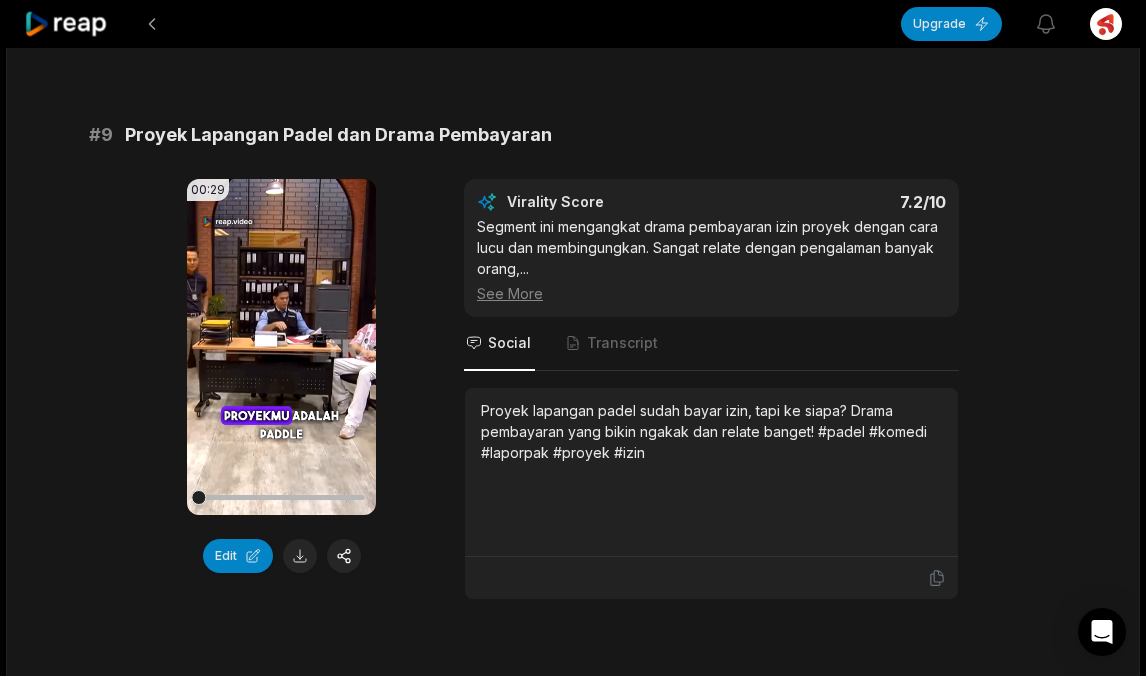 scroll, scrollTop: 4899, scrollLeft: 0, axis: vertical 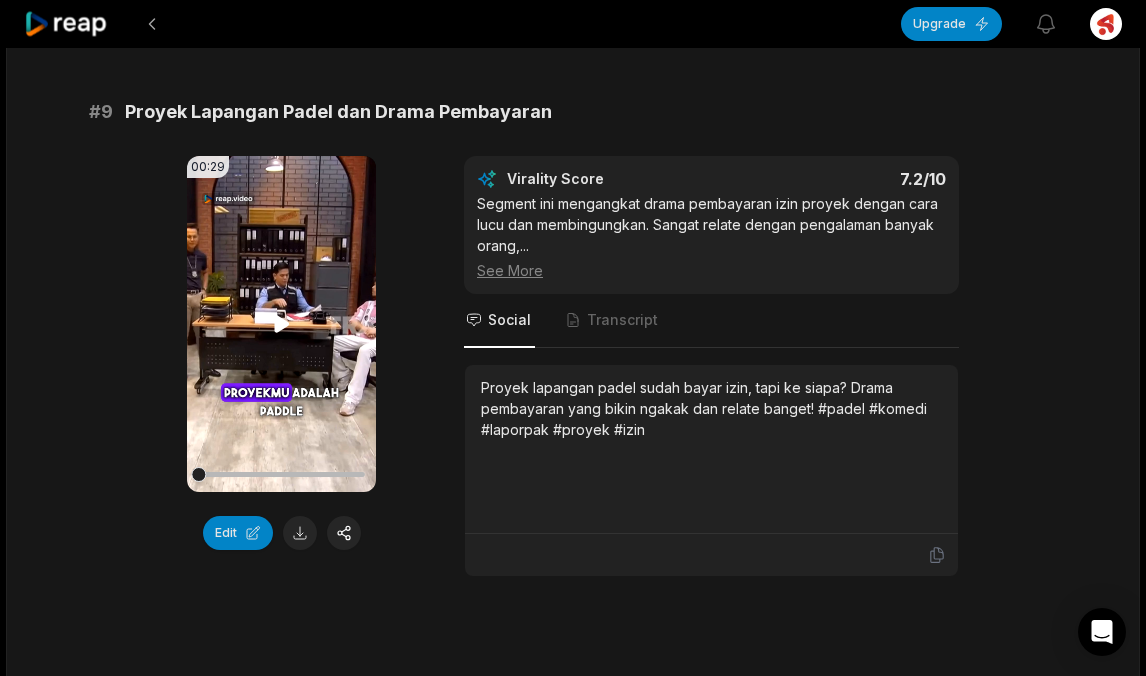 click 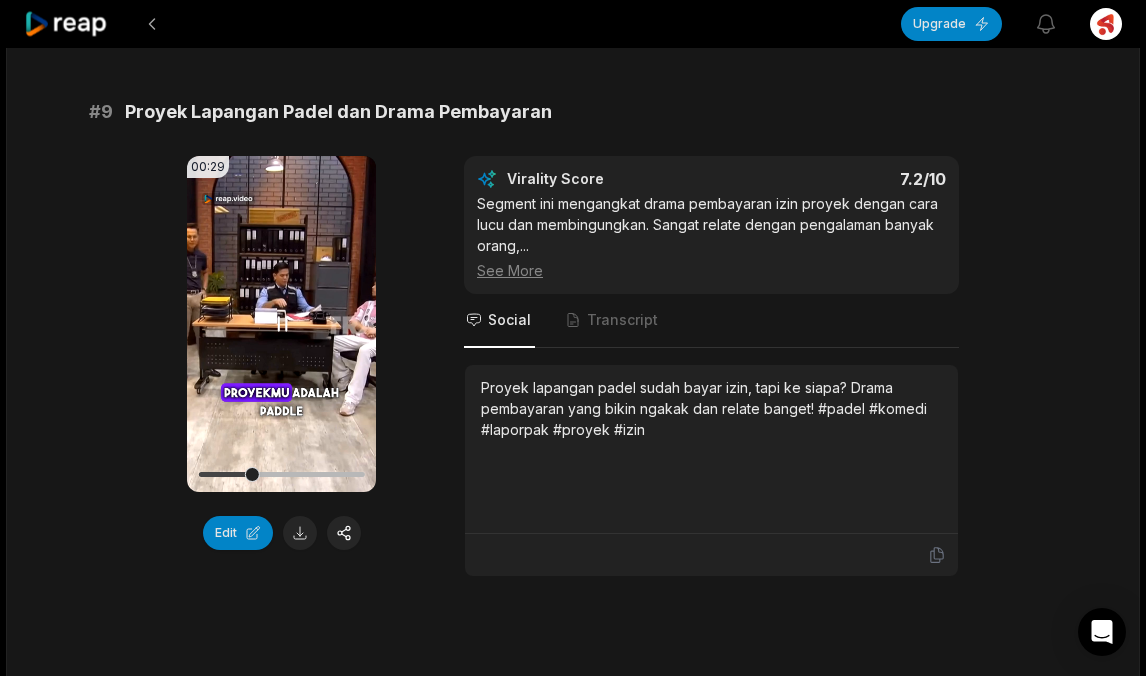 click 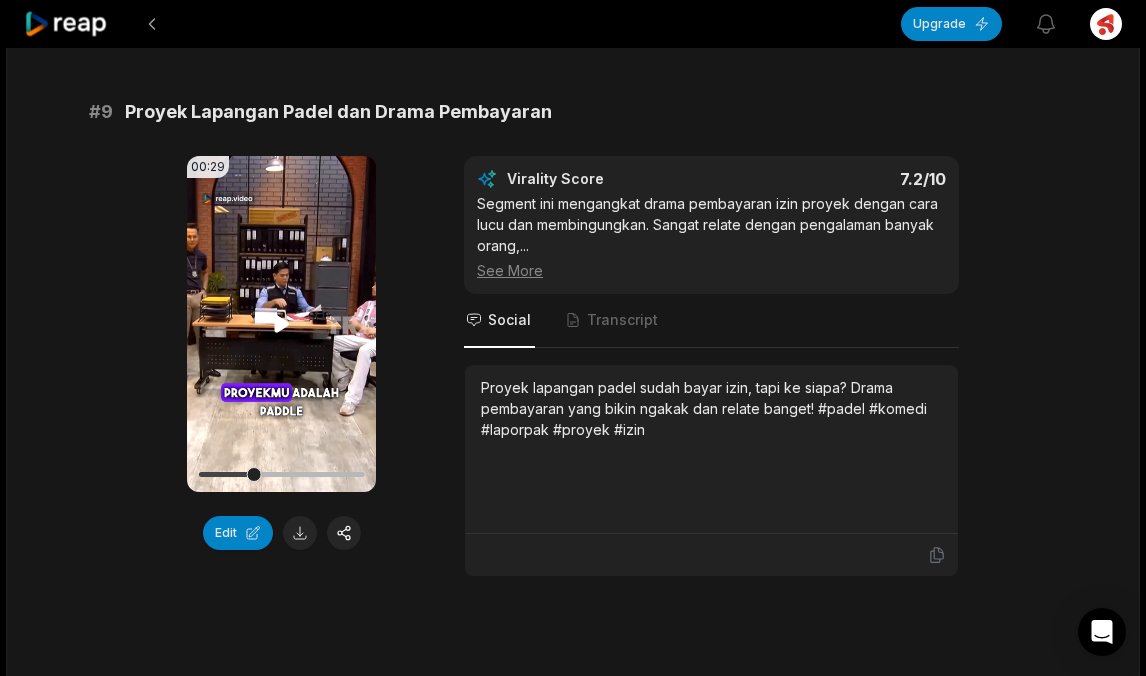 click 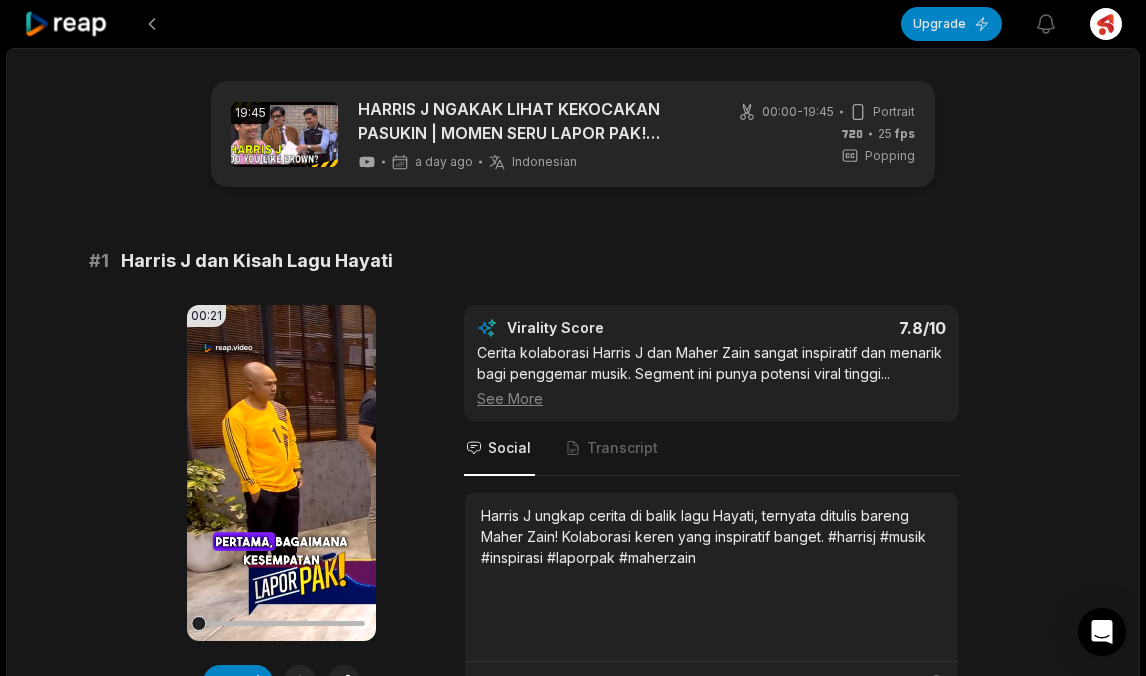 scroll, scrollTop: 4899, scrollLeft: 0, axis: vertical 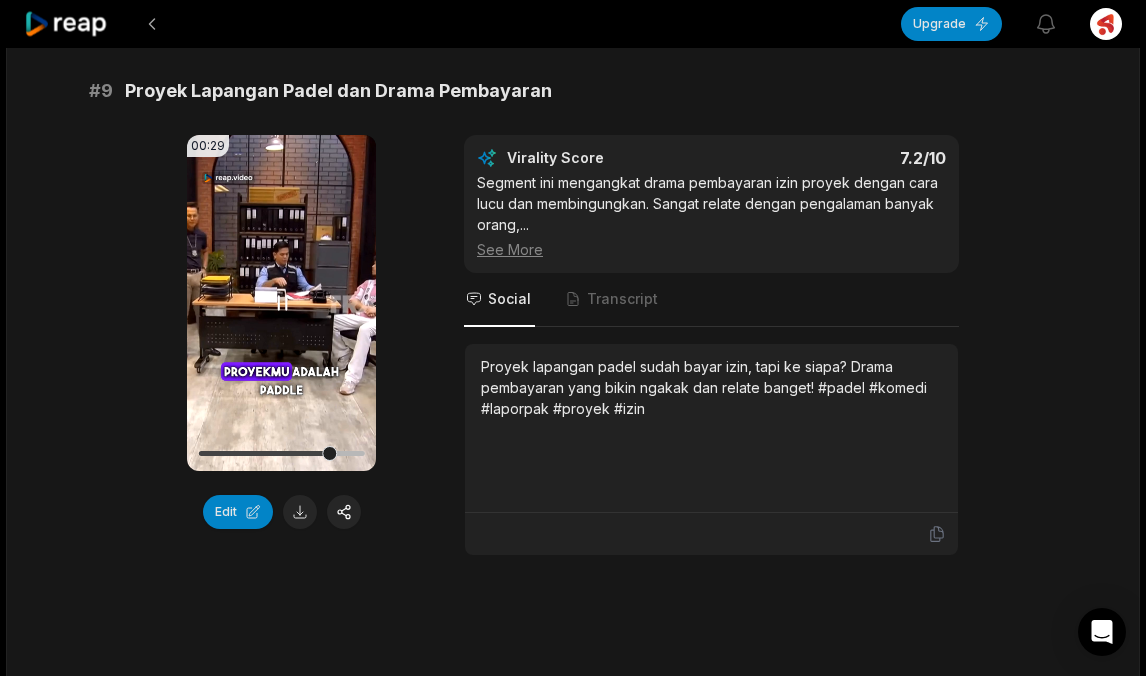 click 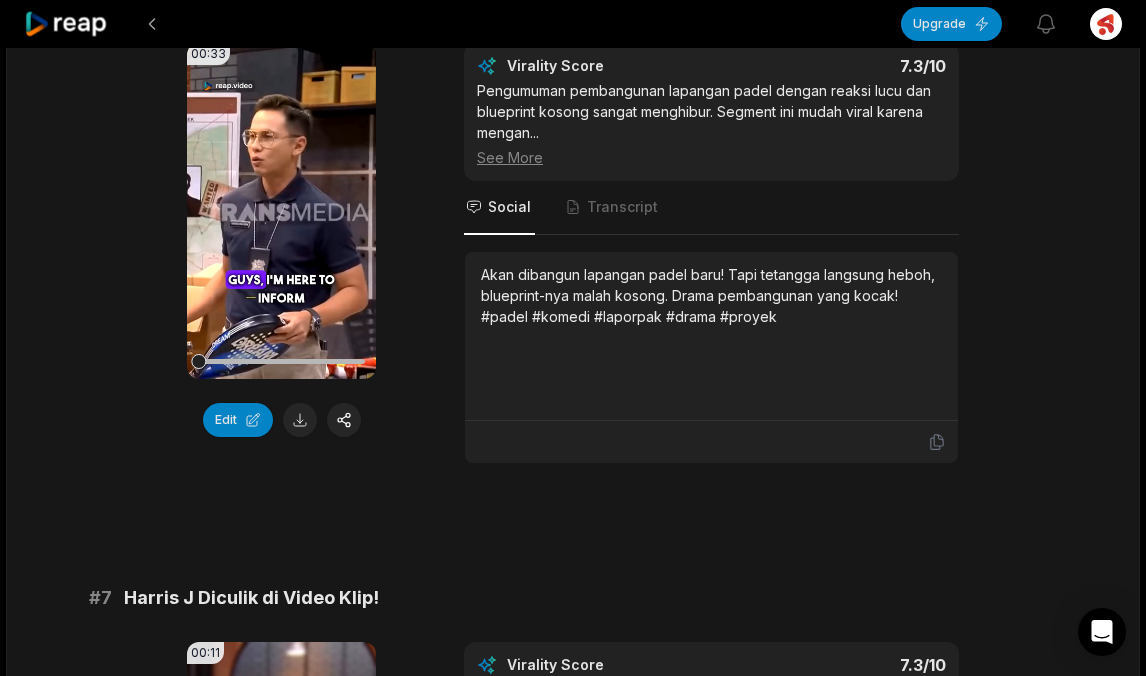 scroll, scrollTop: 3039, scrollLeft: 0, axis: vertical 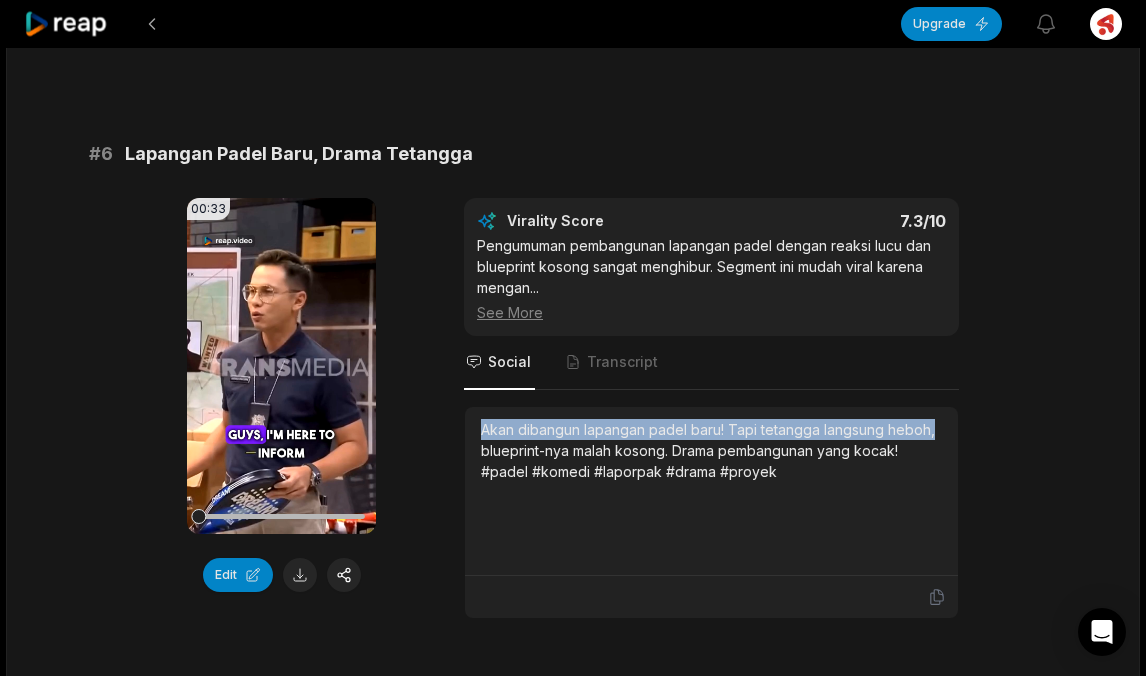 drag, startPoint x: 484, startPoint y: 448, endPoint x: 940, endPoint y: 451, distance: 456.00986 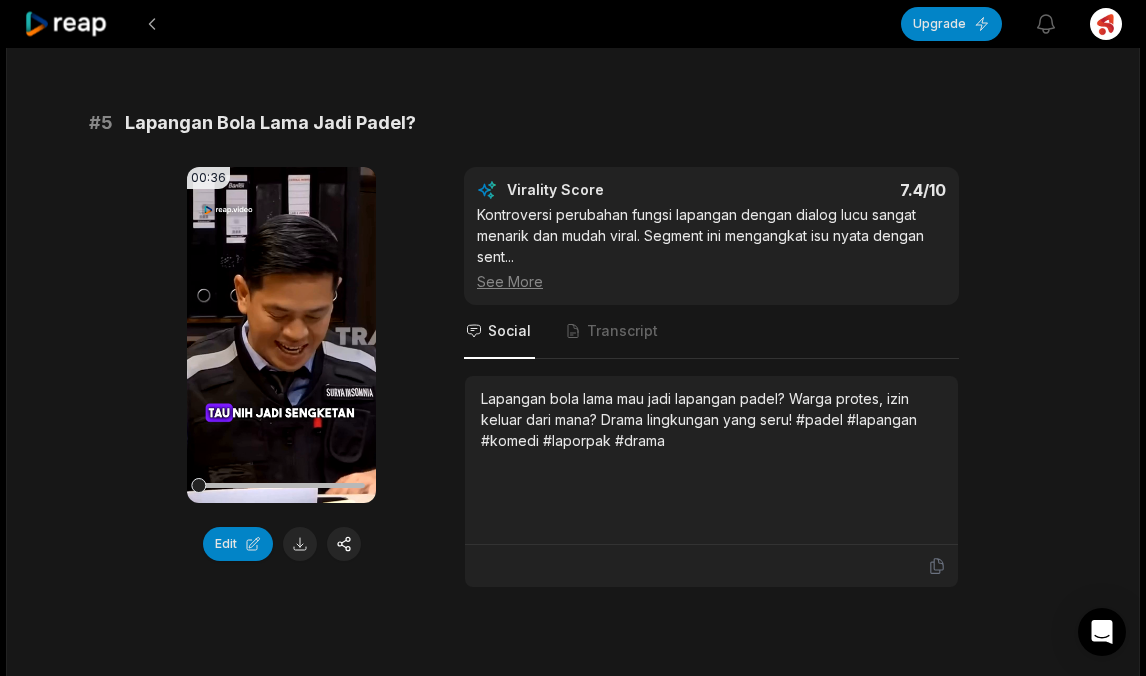 scroll, scrollTop: 2470, scrollLeft: 0, axis: vertical 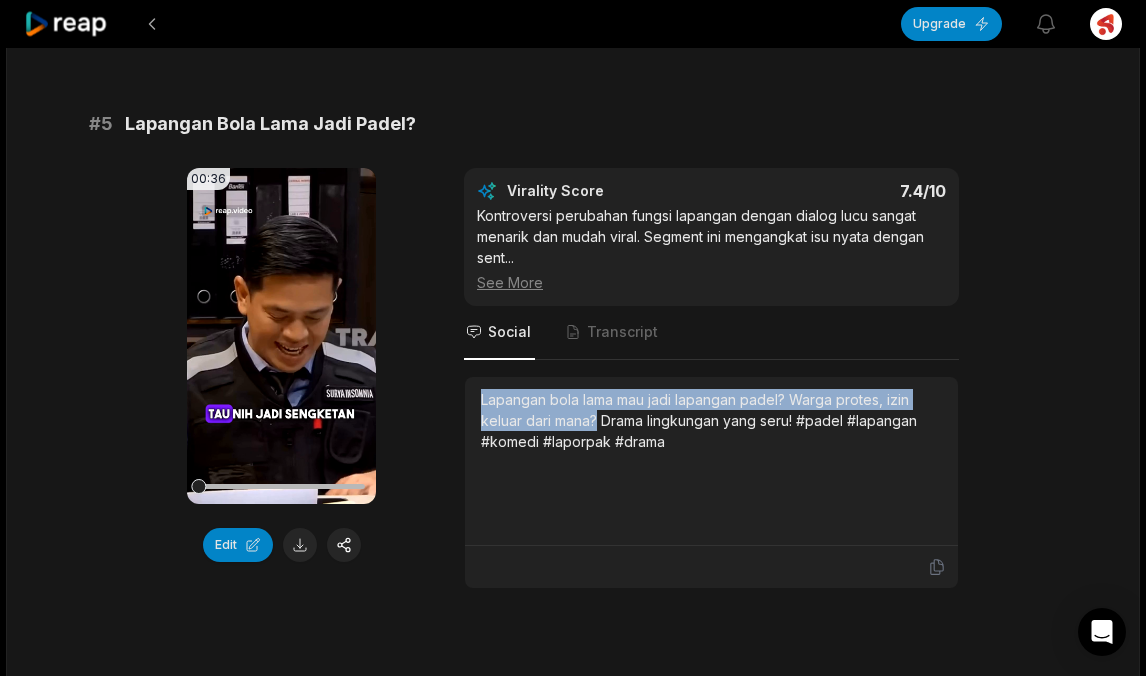 drag, startPoint x: 480, startPoint y: 419, endPoint x: 598, endPoint y: 441, distance: 120.033325 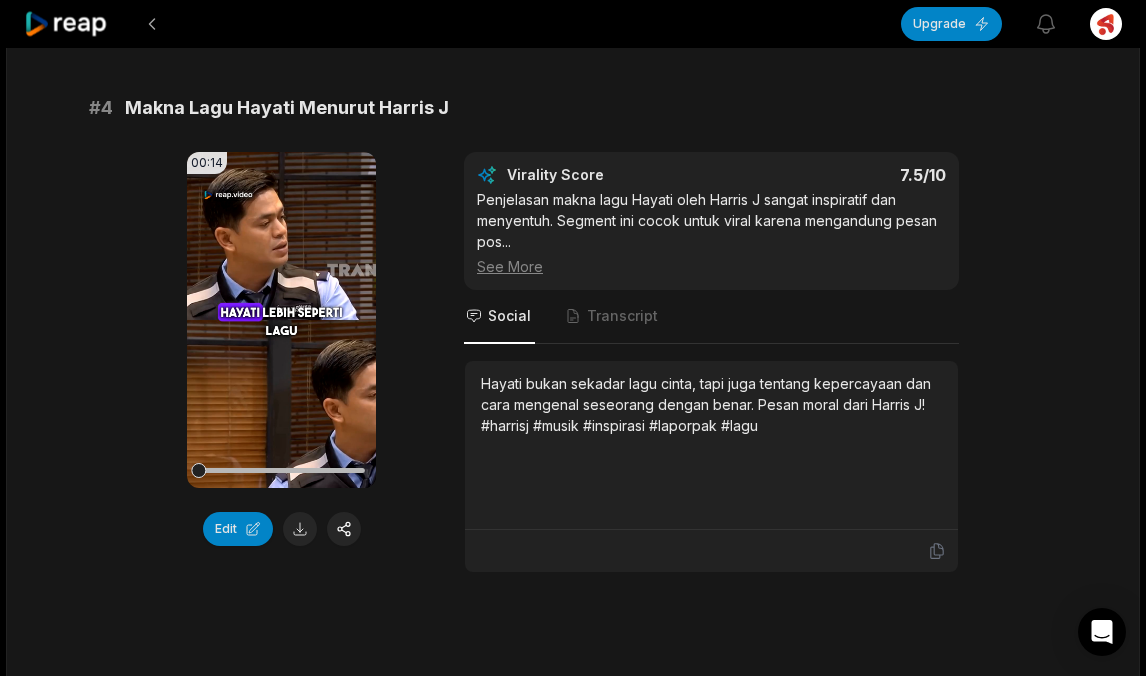 scroll, scrollTop: 1850, scrollLeft: 0, axis: vertical 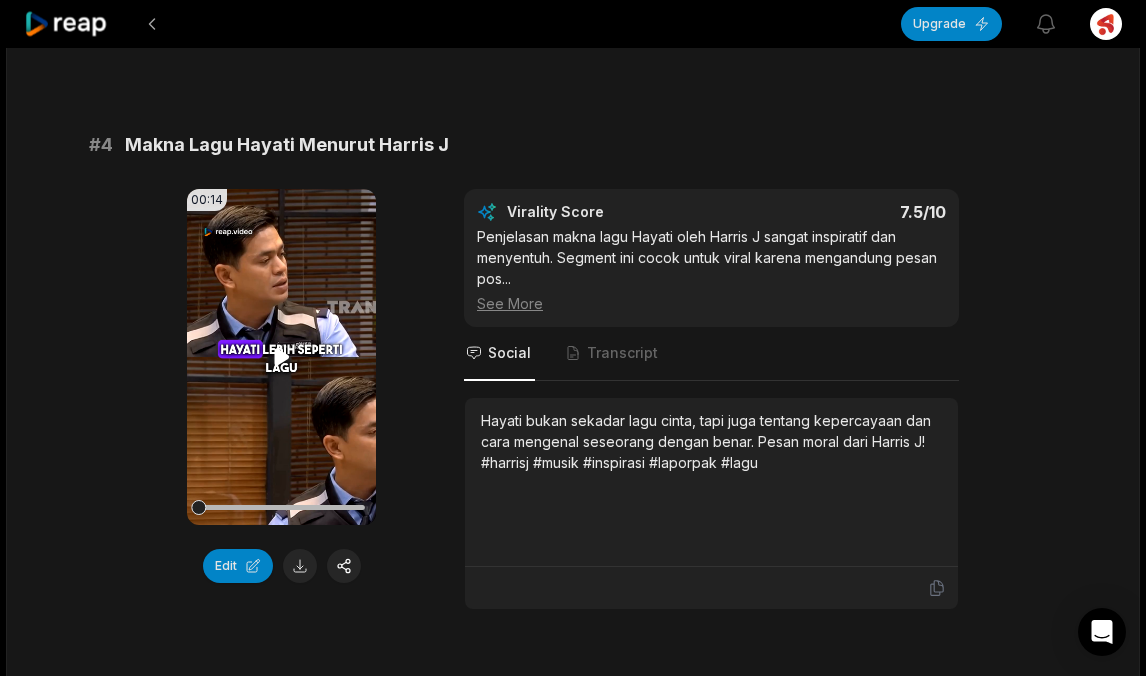 click 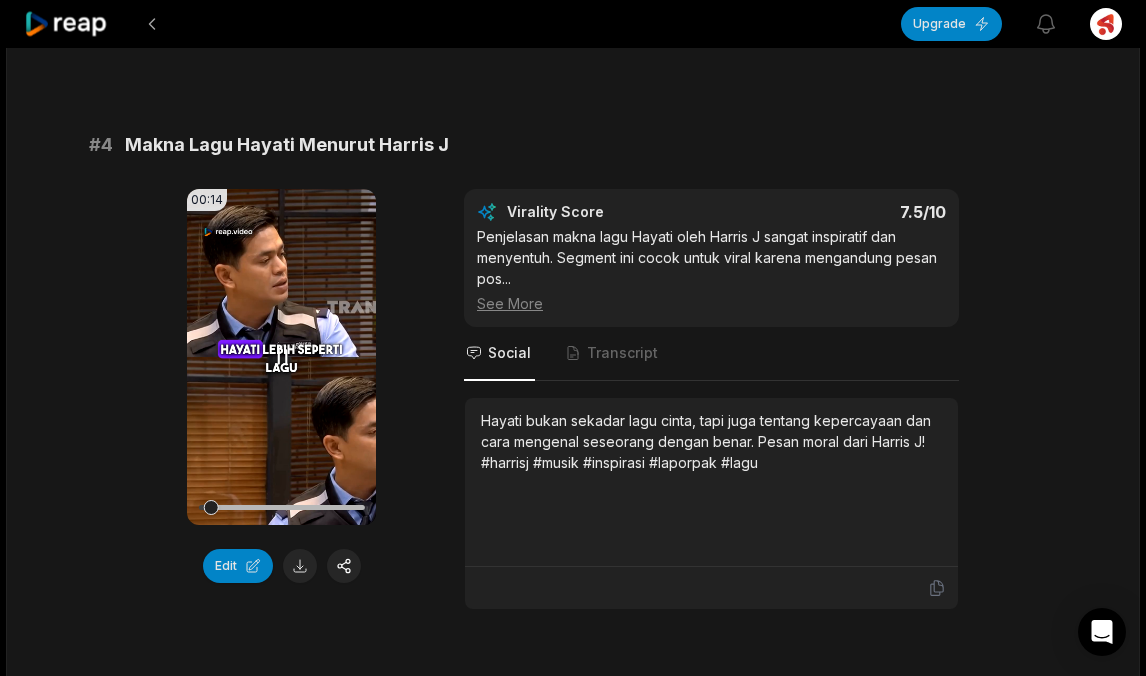 click 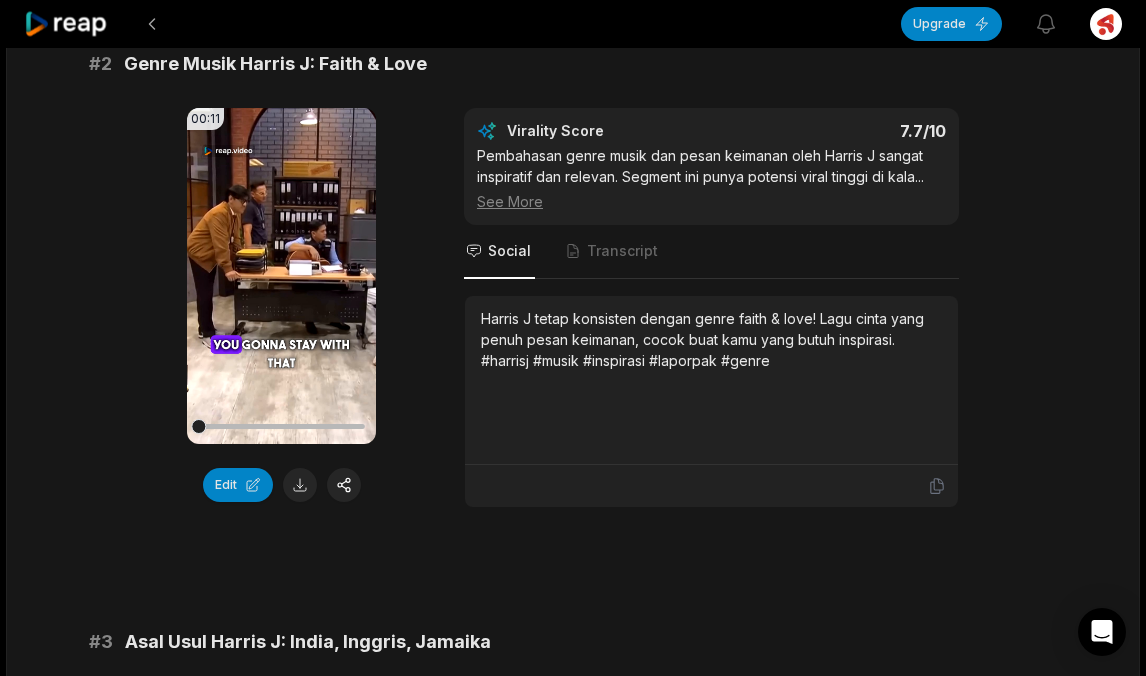 scroll, scrollTop: 774, scrollLeft: 0, axis: vertical 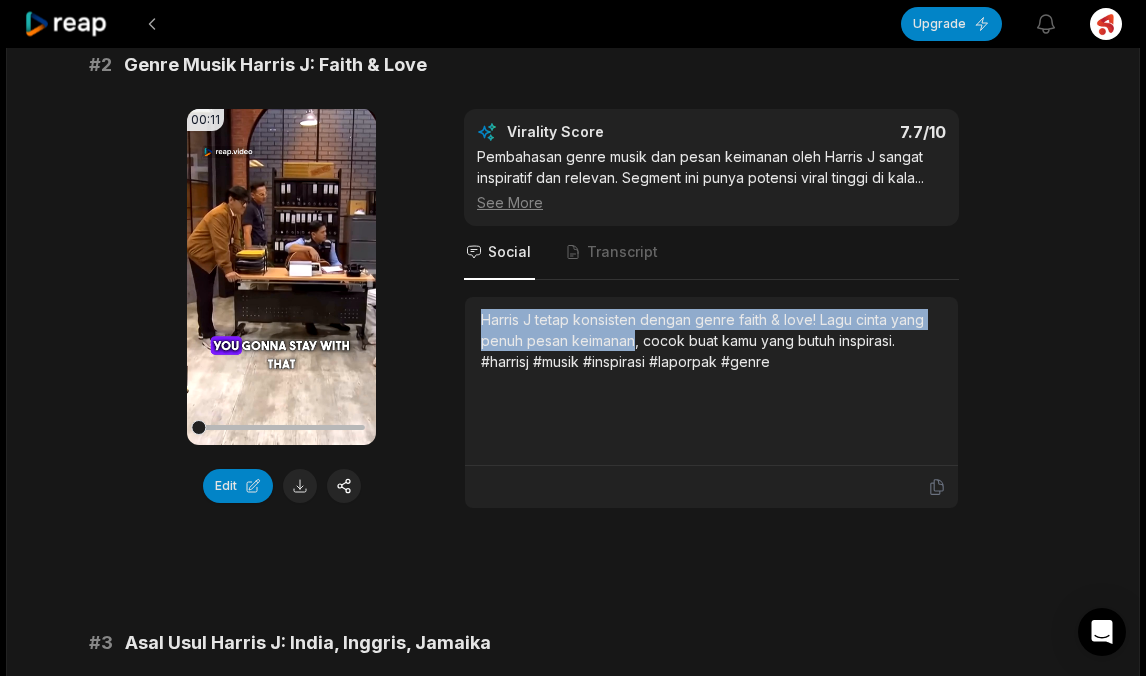 drag, startPoint x: 483, startPoint y: 344, endPoint x: 632, endPoint y: 366, distance: 150.6154 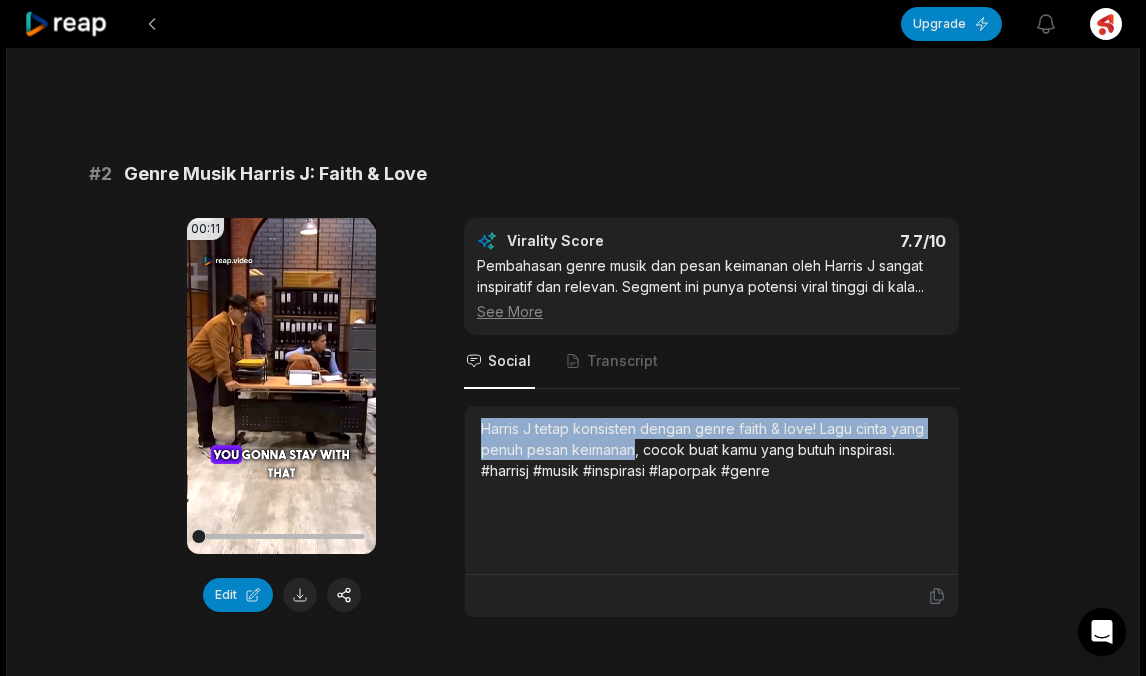 scroll, scrollTop: 664, scrollLeft: 0, axis: vertical 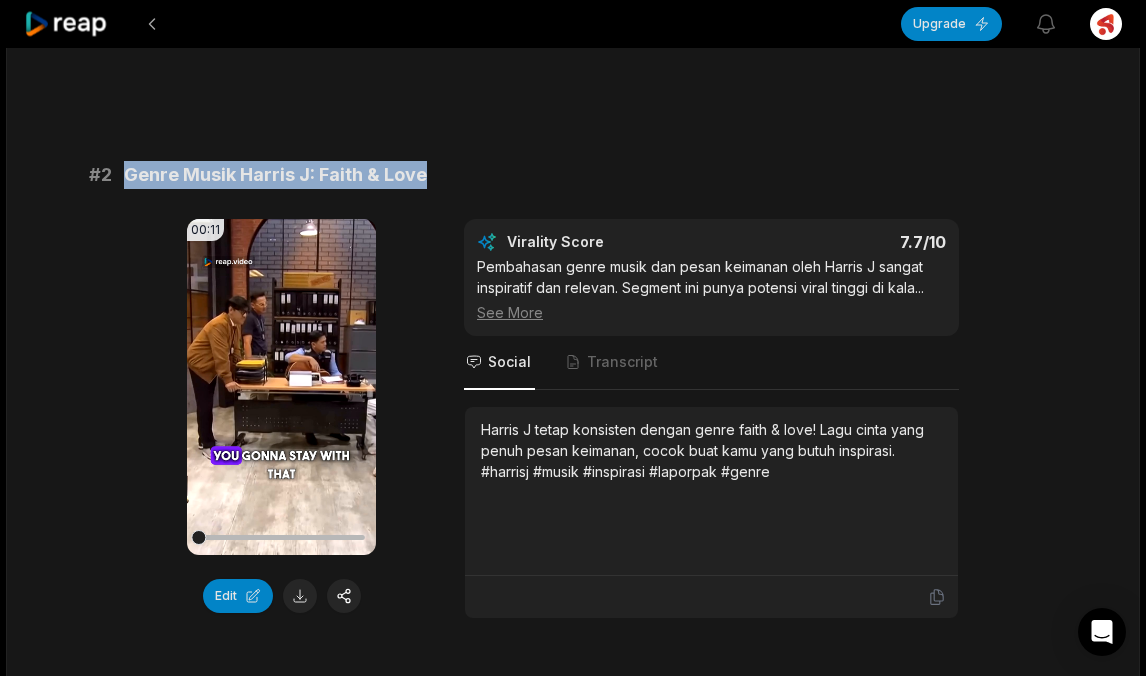 drag, startPoint x: 130, startPoint y: 190, endPoint x: 424, endPoint y: 196, distance: 294.06122 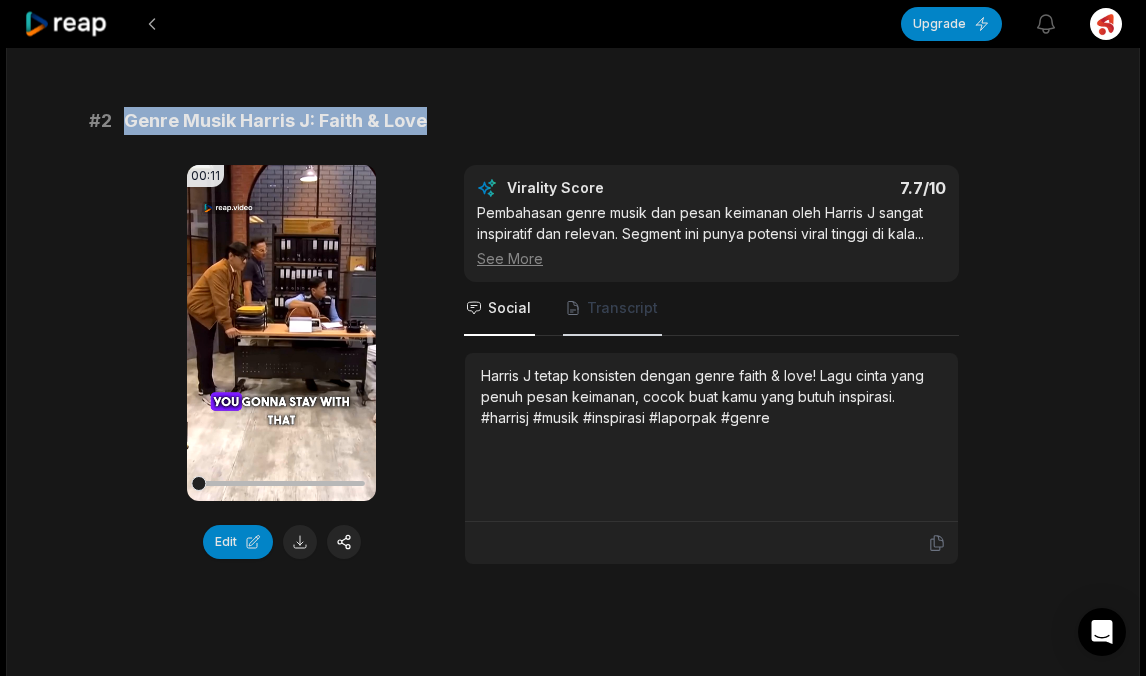 scroll, scrollTop: 719, scrollLeft: 0, axis: vertical 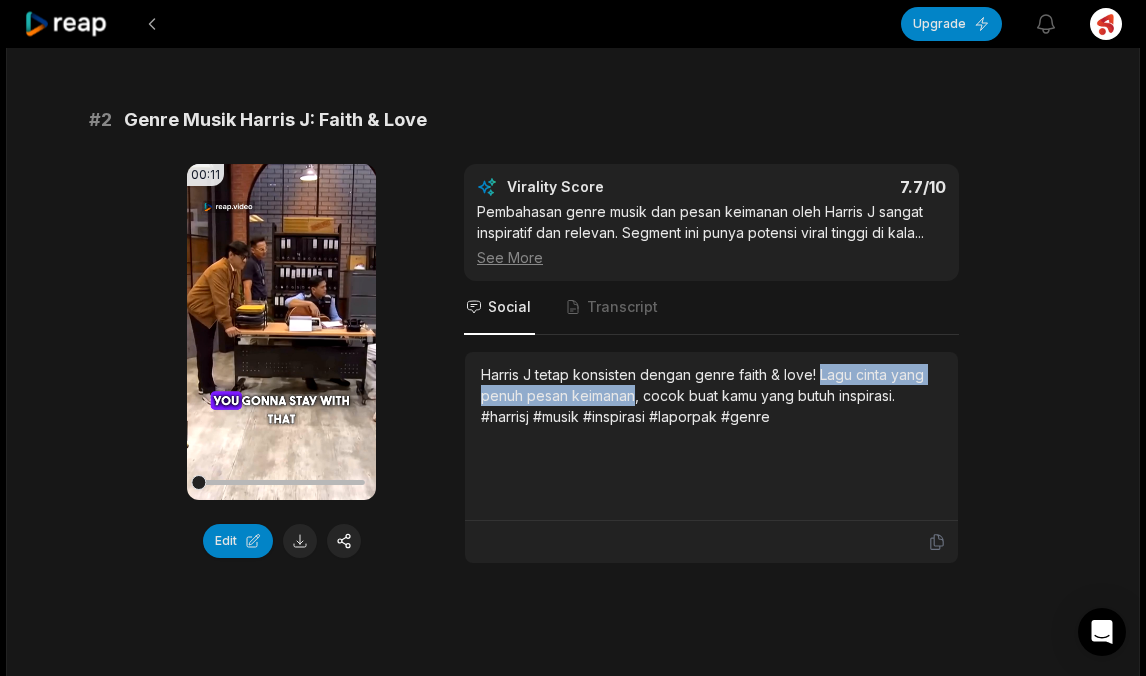 drag, startPoint x: 817, startPoint y: 396, endPoint x: 631, endPoint y: 417, distance: 187.18173 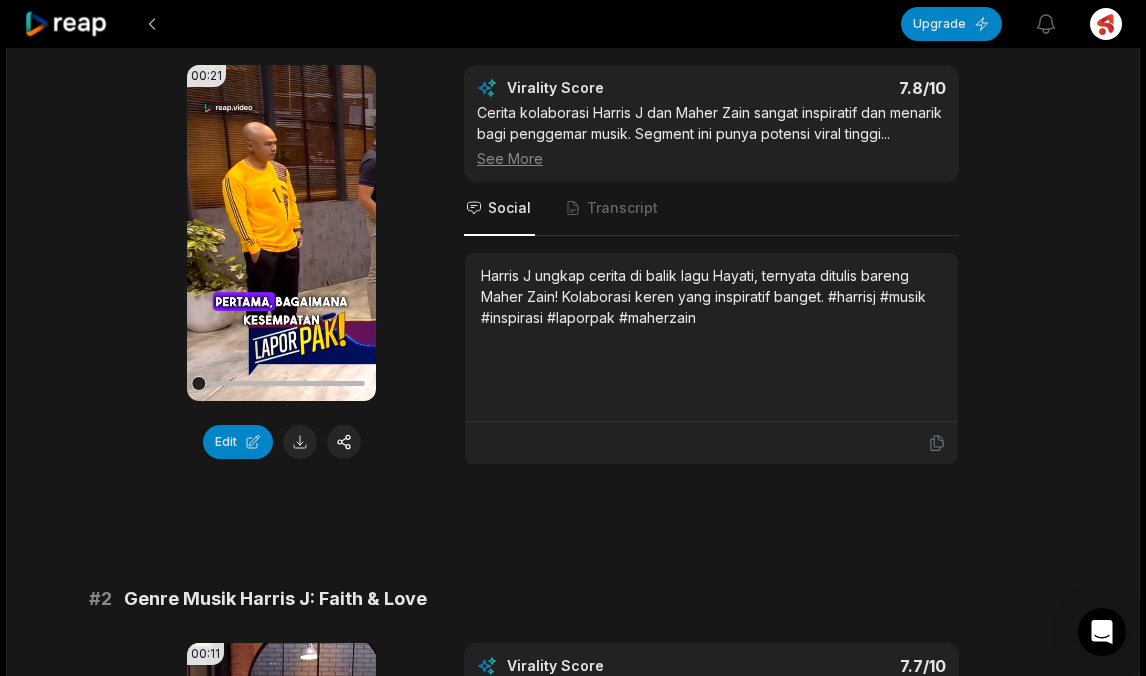 scroll, scrollTop: 125, scrollLeft: 0, axis: vertical 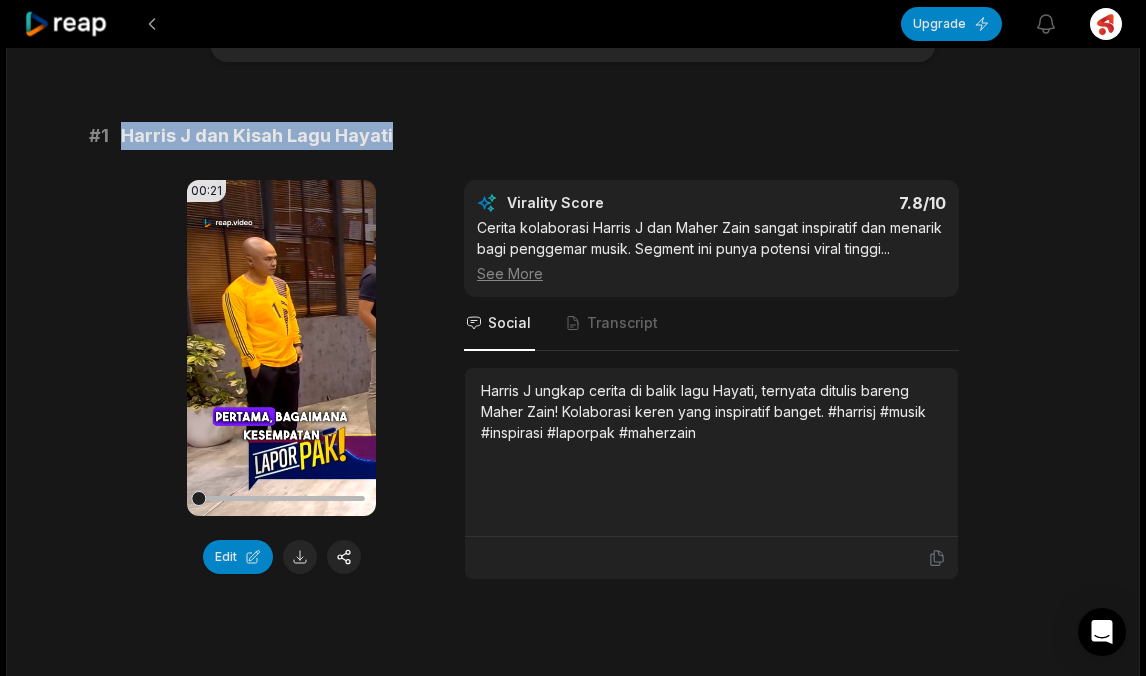 drag, startPoint x: 125, startPoint y: 137, endPoint x: 390, endPoint y: 132, distance: 265.04718 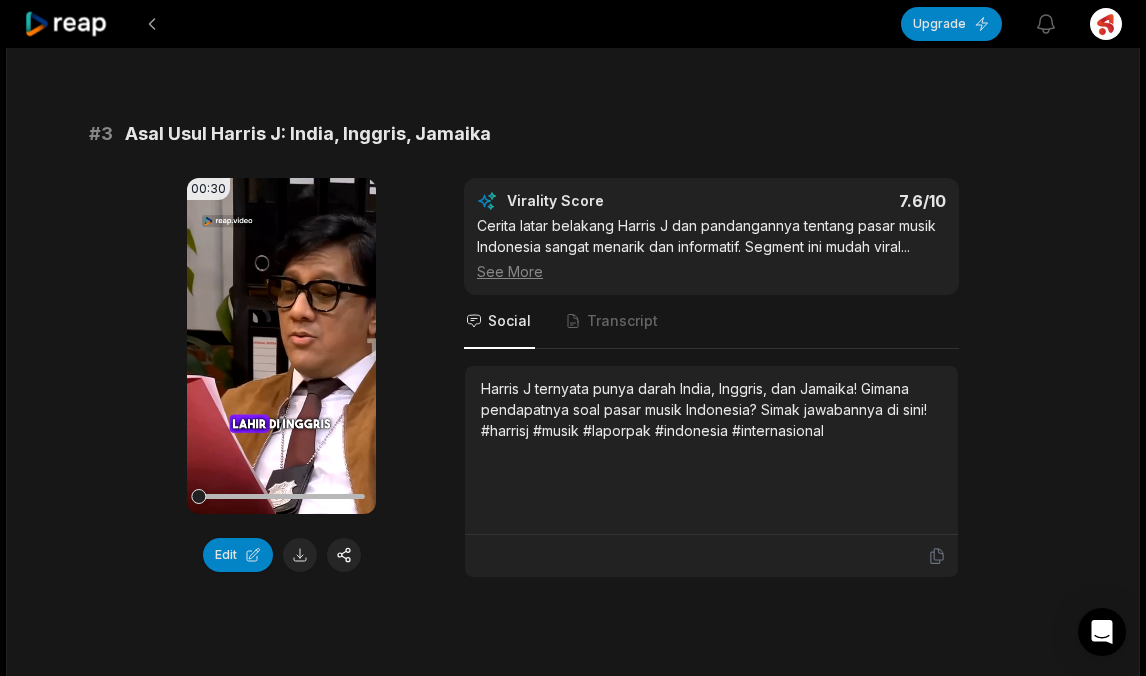 scroll, scrollTop: 1285, scrollLeft: 0, axis: vertical 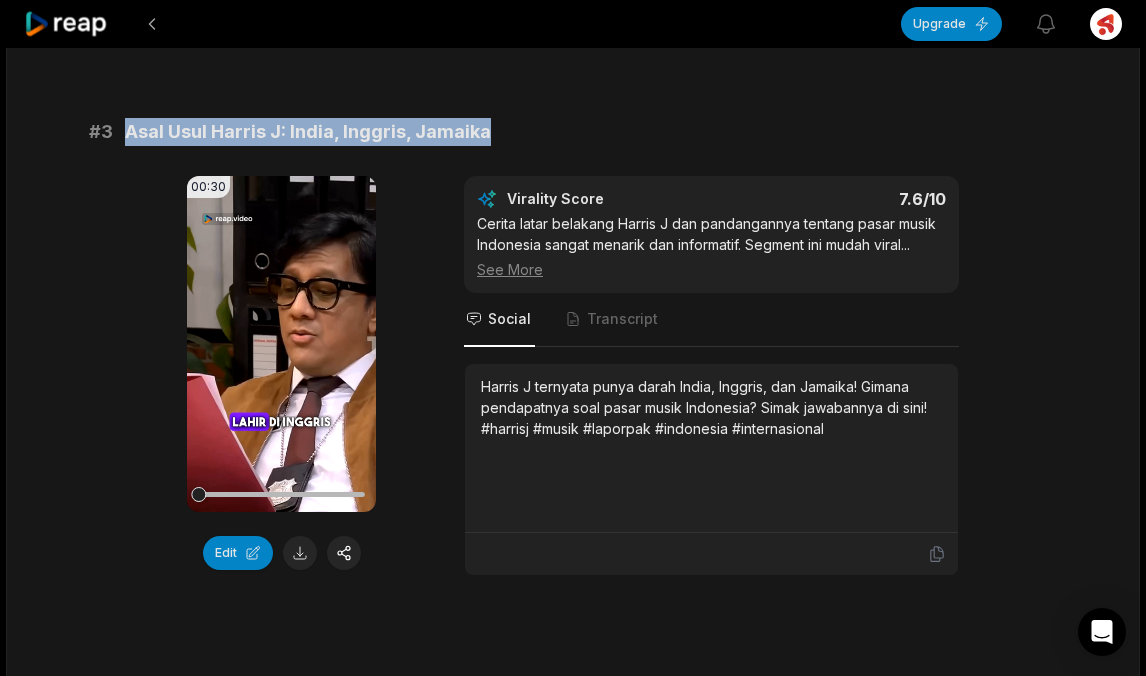 drag, startPoint x: 126, startPoint y: 152, endPoint x: 485, endPoint y: 142, distance: 359.13925 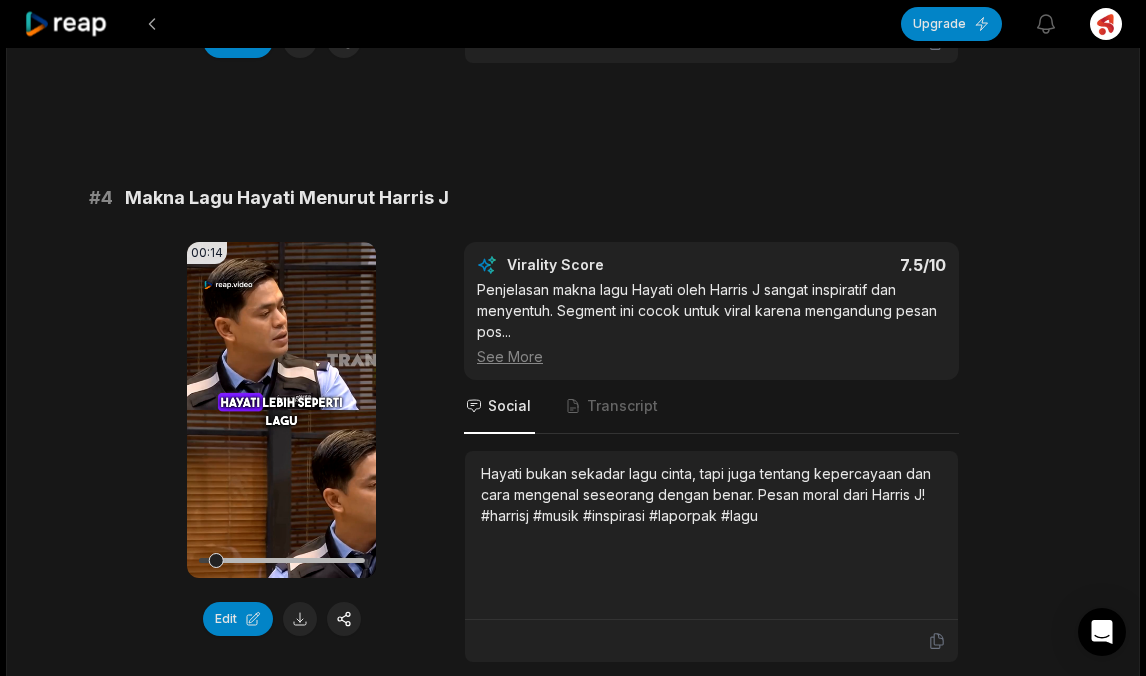 scroll, scrollTop: 1798, scrollLeft: 0, axis: vertical 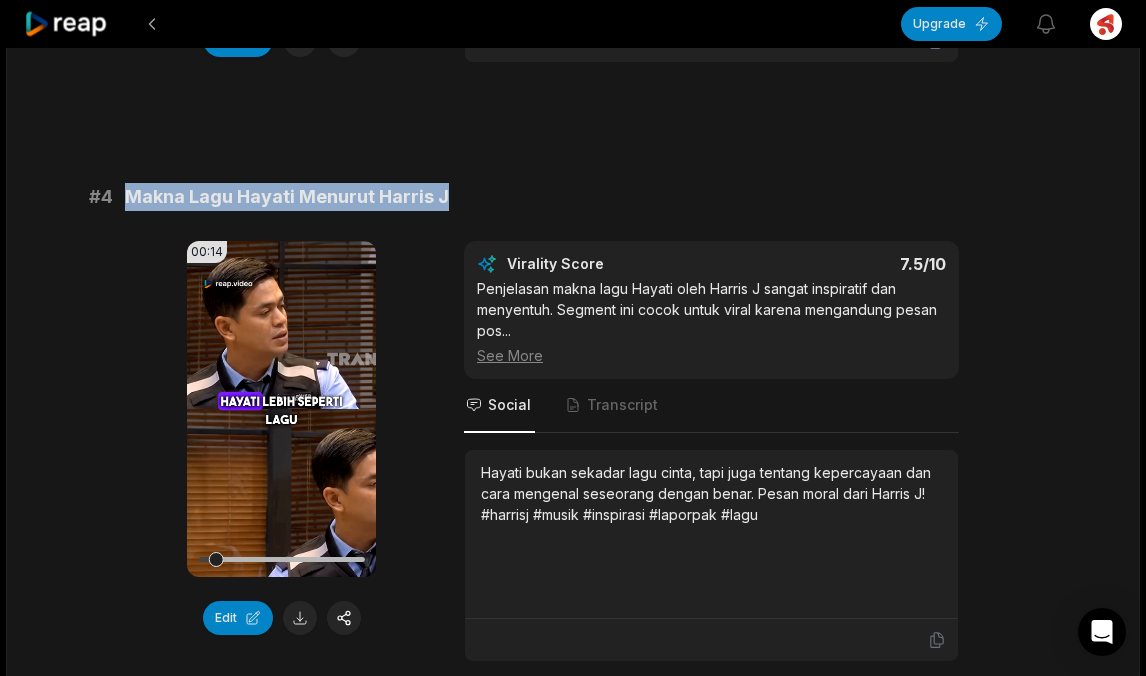 drag, startPoint x: 129, startPoint y: 215, endPoint x: 450, endPoint y: 215, distance: 321 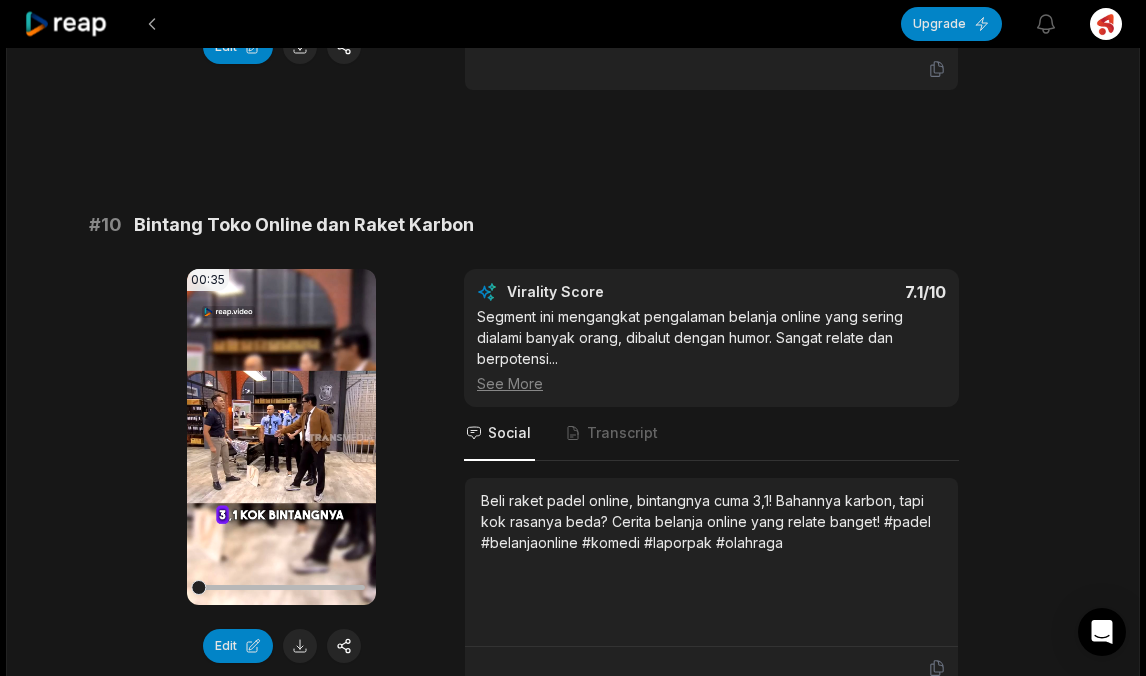 scroll, scrollTop: 5598, scrollLeft: 0, axis: vertical 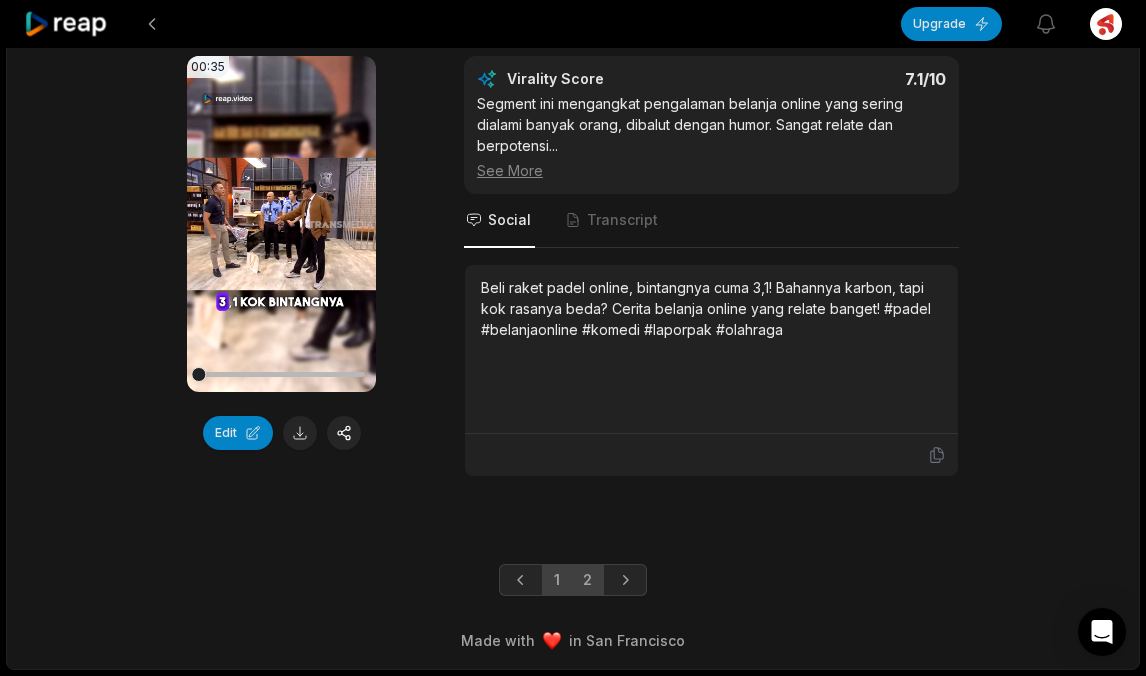 click on "2" at bounding box center (587, 580) 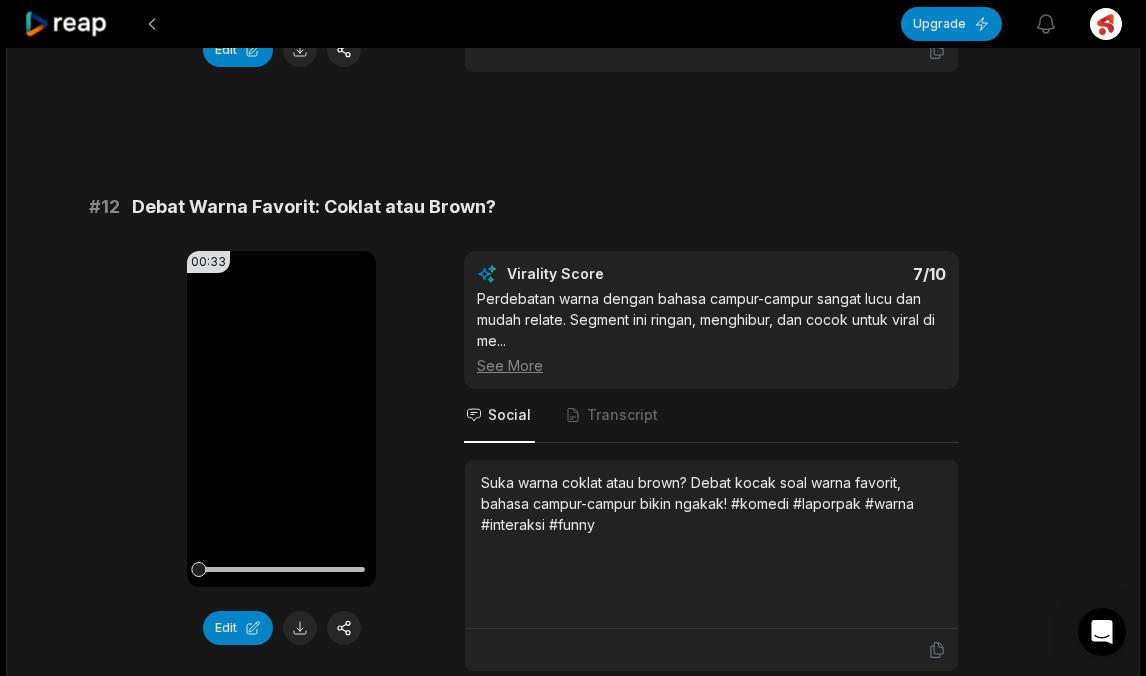 scroll, scrollTop: 0, scrollLeft: 0, axis: both 